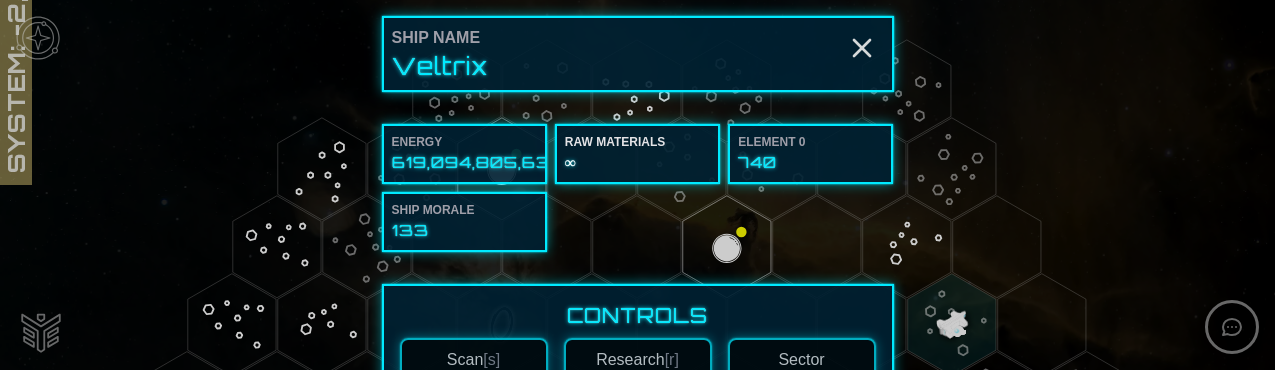 scroll, scrollTop: 0, scrollLeft: 0, axis: both 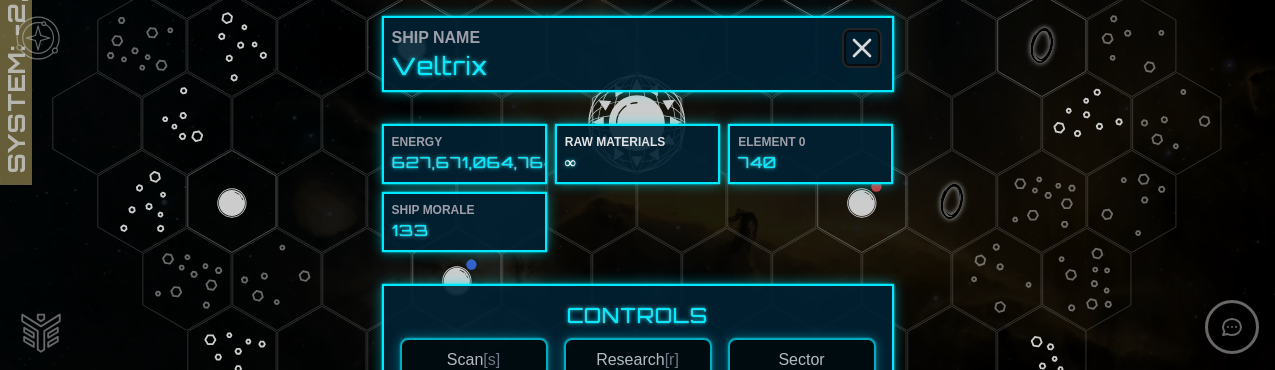 click 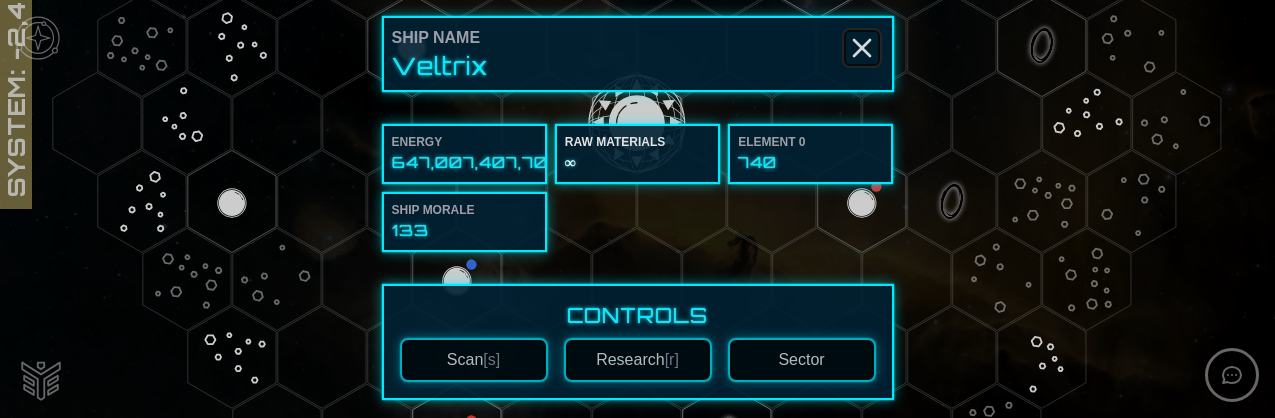 click 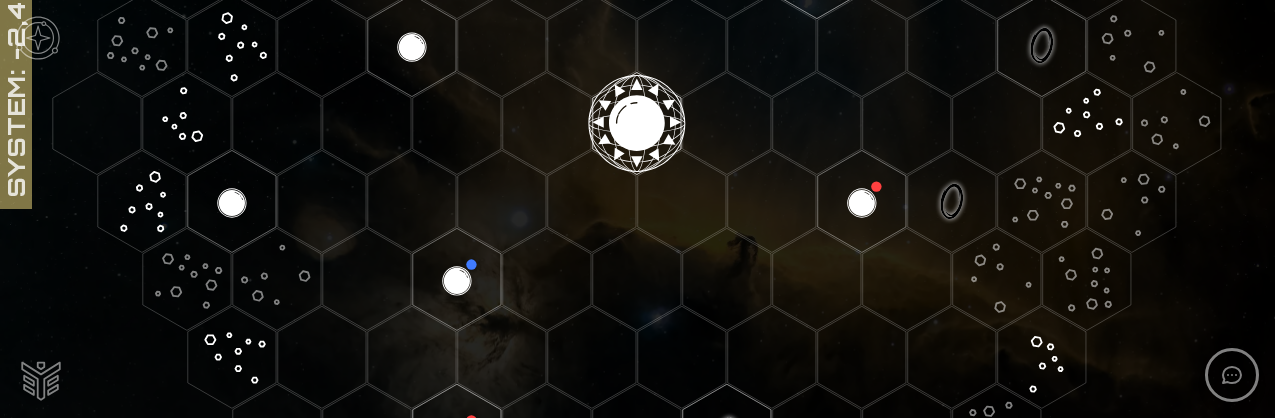 click 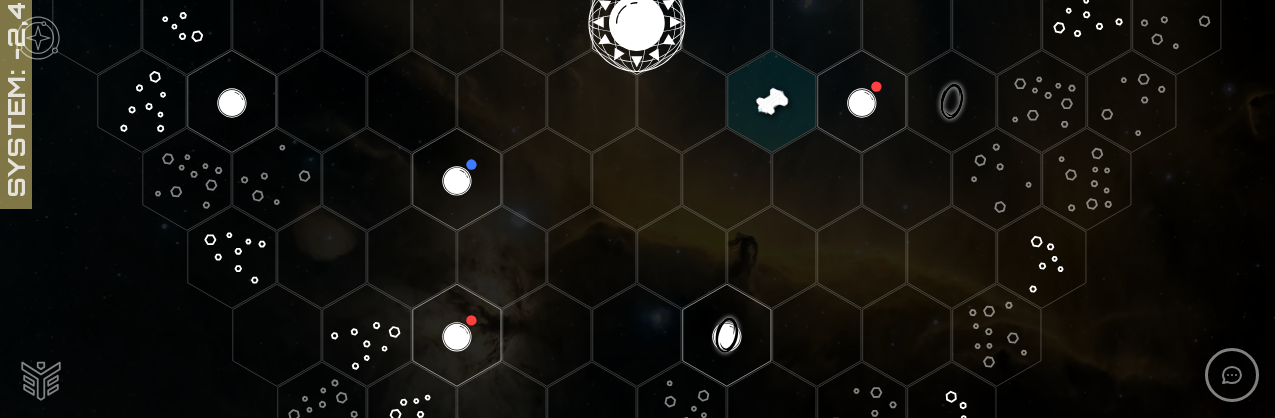 scroll, scrollTop: 581, scrollLeft: 0, axis: vertical 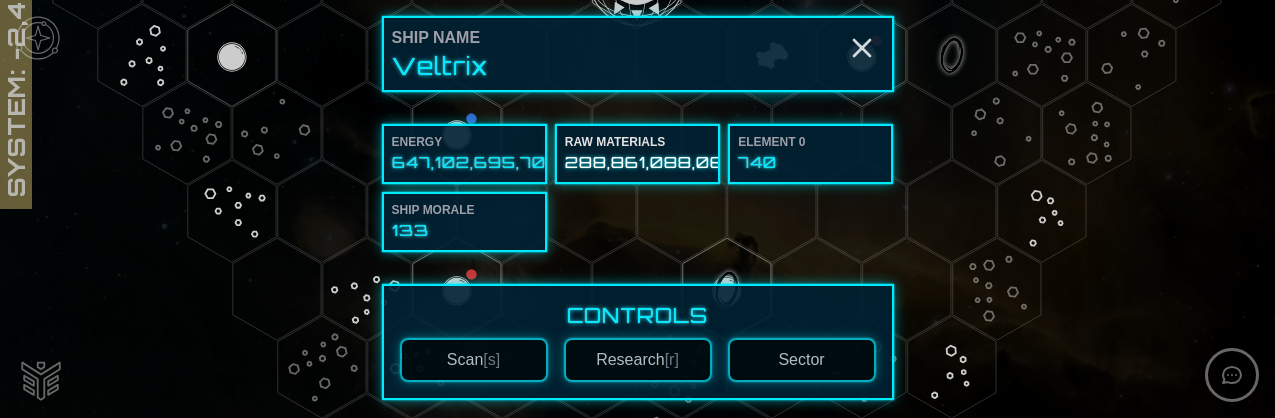 click on "288,861,088,069" at bounding box center (637, 162) 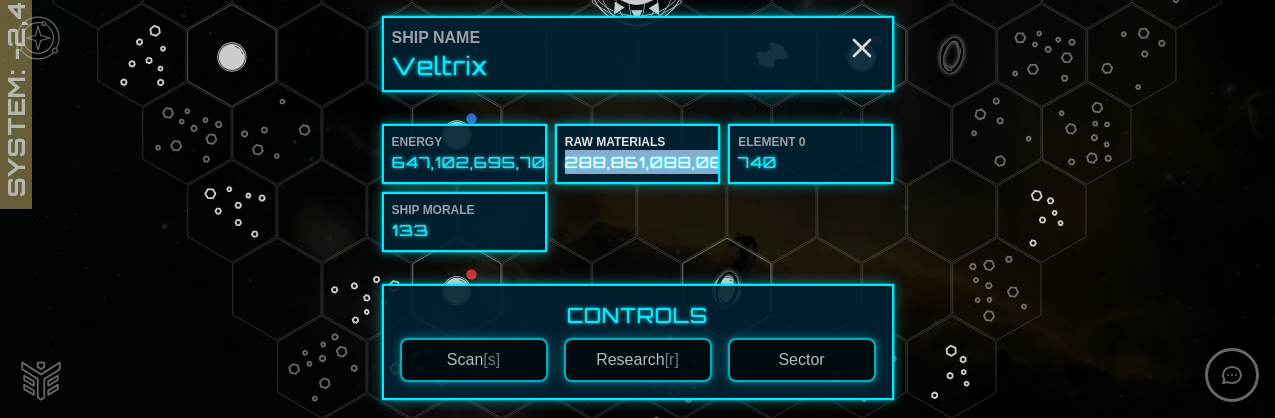 click on "288,861,088,069" at bounding box center (637, 162) 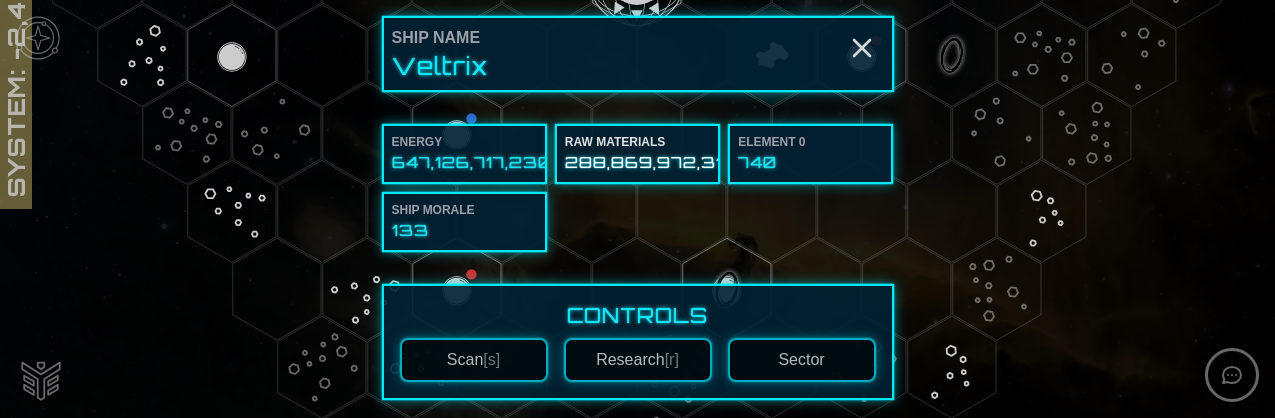 click on "288,869,972,314" at bounding box center [637, 162] 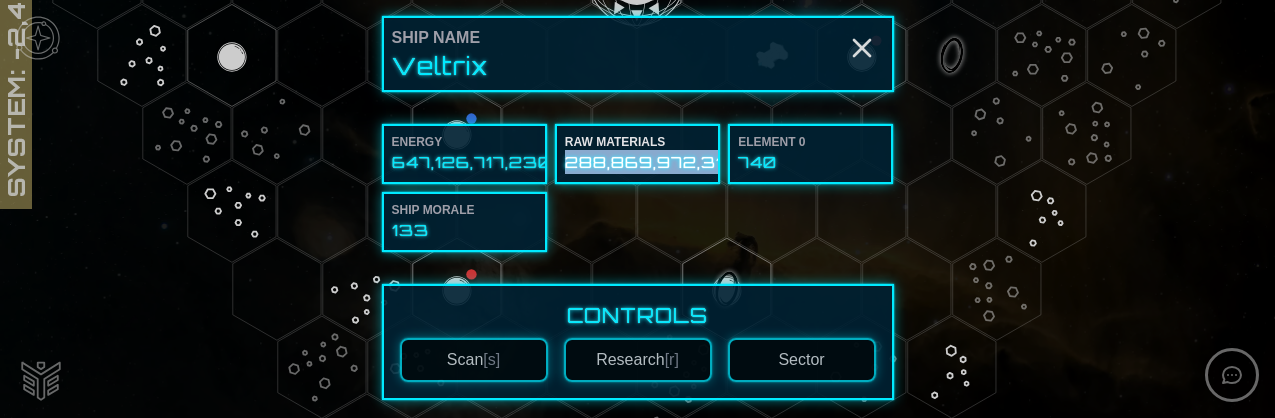click on "288,869,972,314" at bounding box center [637, 162] 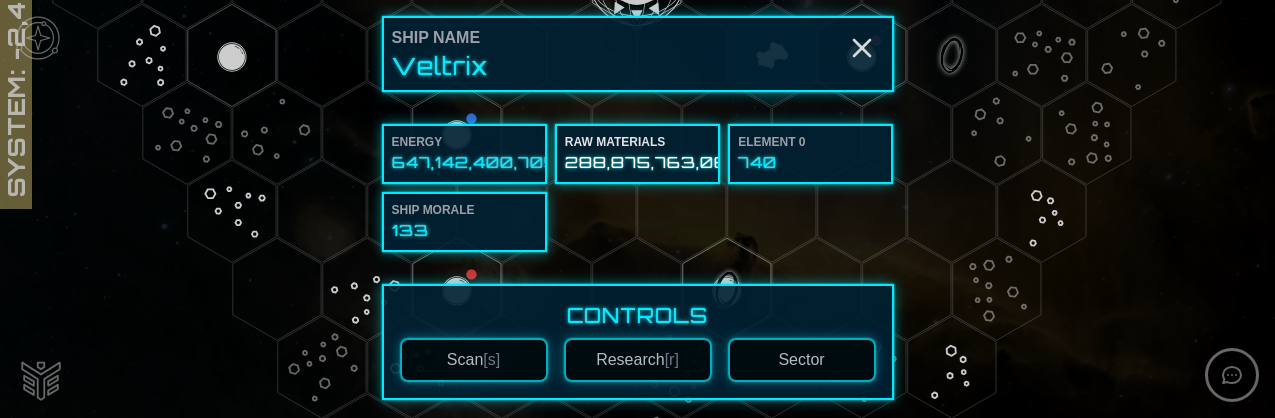 click on "288,875,763,069" at bounding box center [637, 162] 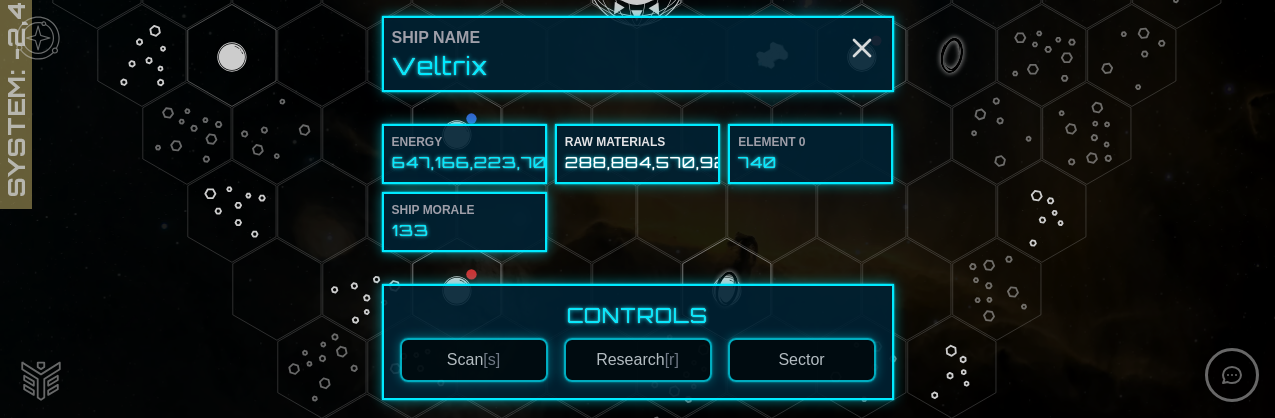 click on "288,884,570,926" at bounding box center [637, 162] 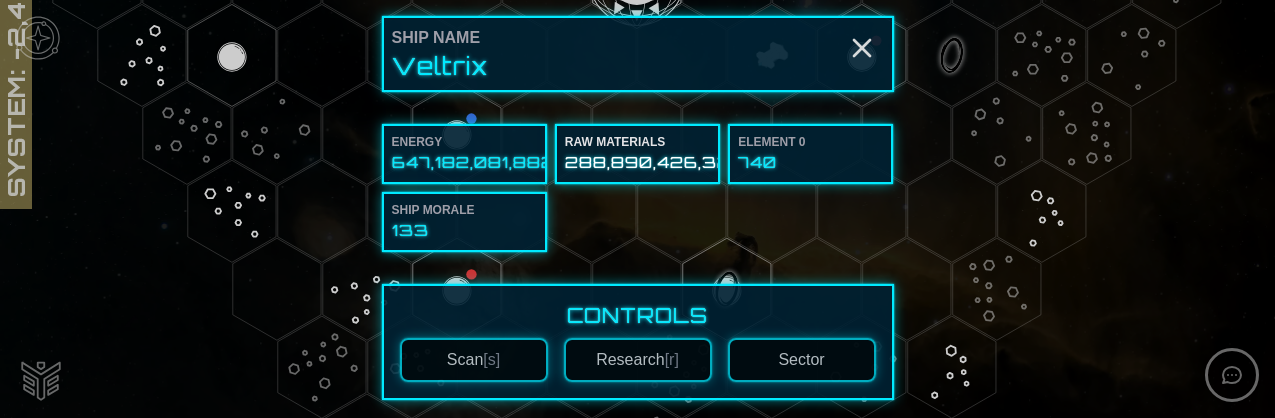 click on "288,890,426,329" at bounding box center (637, 162) 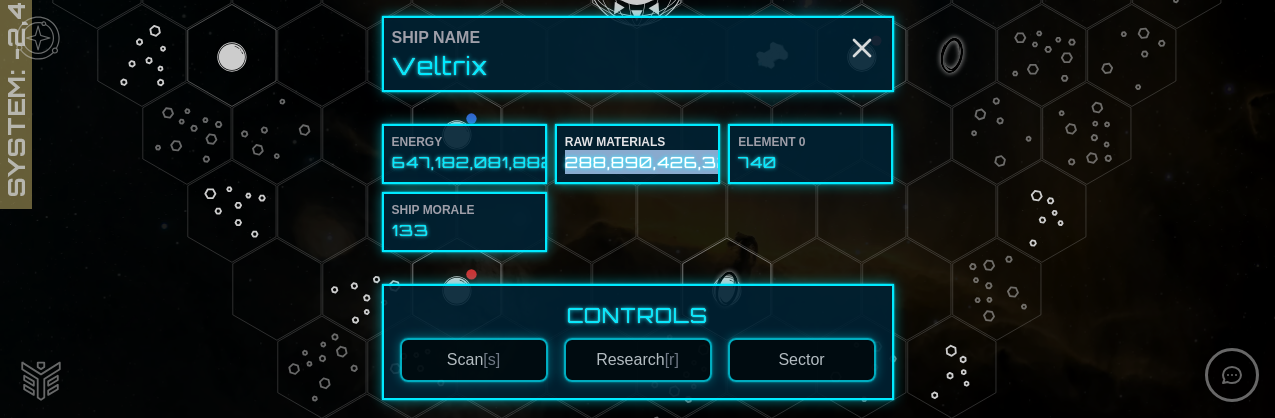 click on "288,890,426,329" at bounding box center [637, 162] 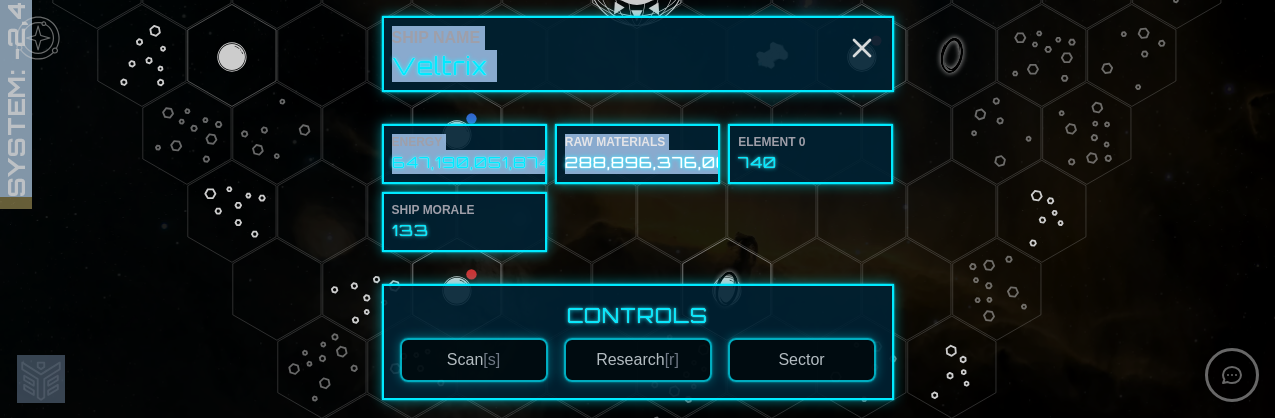 drag, startPoint x: 683, startPoint y: 157, endPoint x: 1103, endPoint y: -94, distance: 489.28622 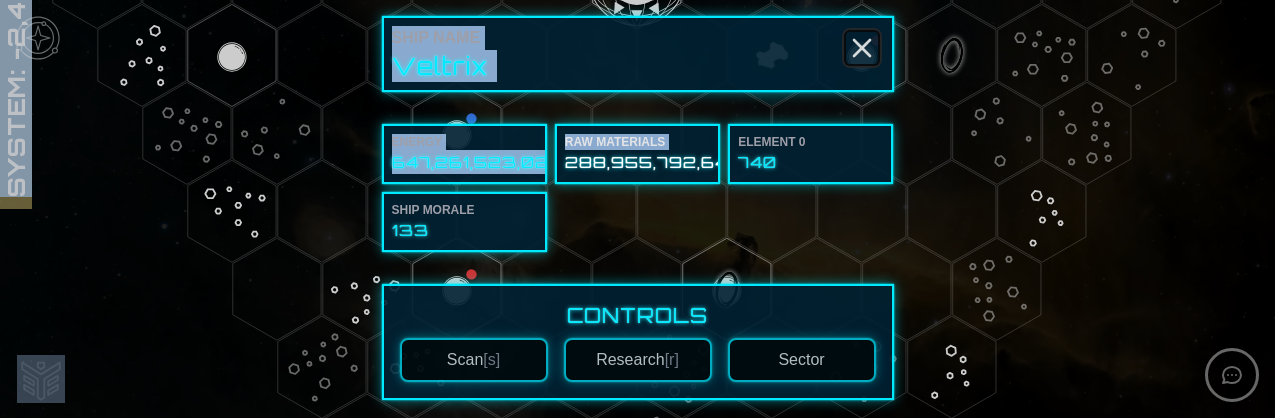 click 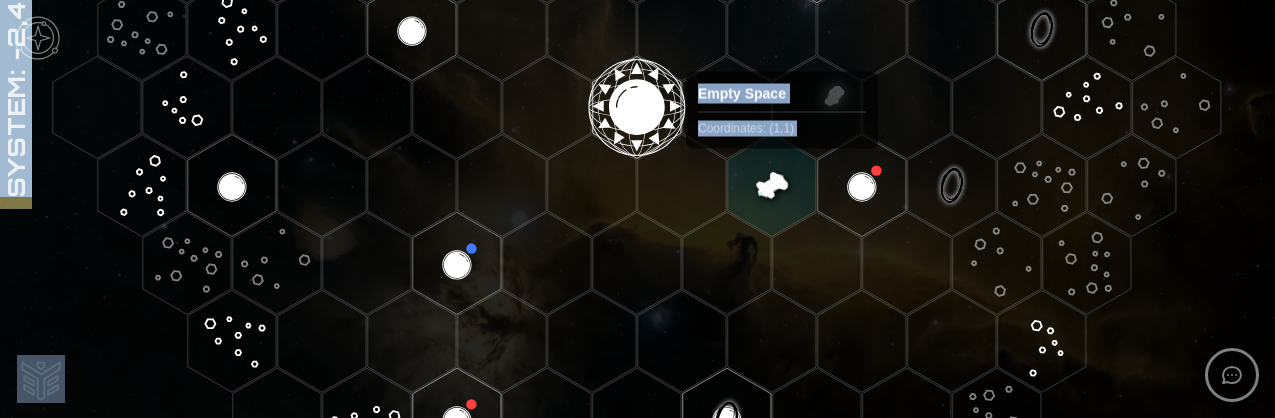 scroll, scrollTop: 384, scrollLeft: 0, axis: vertical 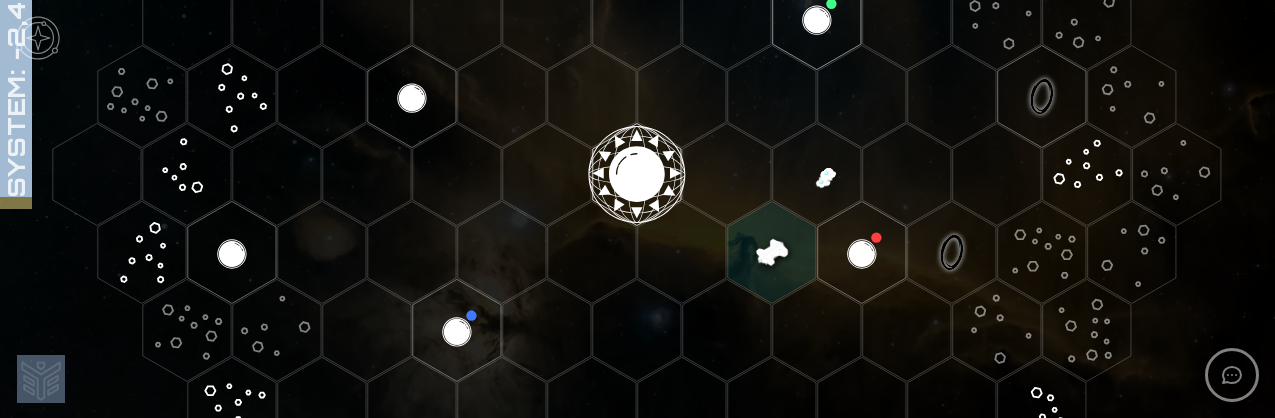 click 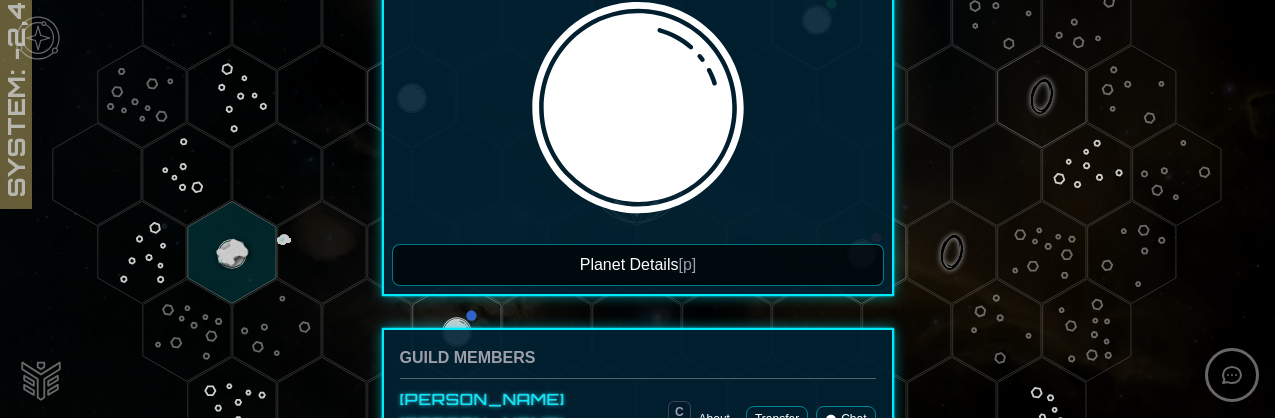scroll, scrollTop: 579, scrollLeft: 0, axis: vertical 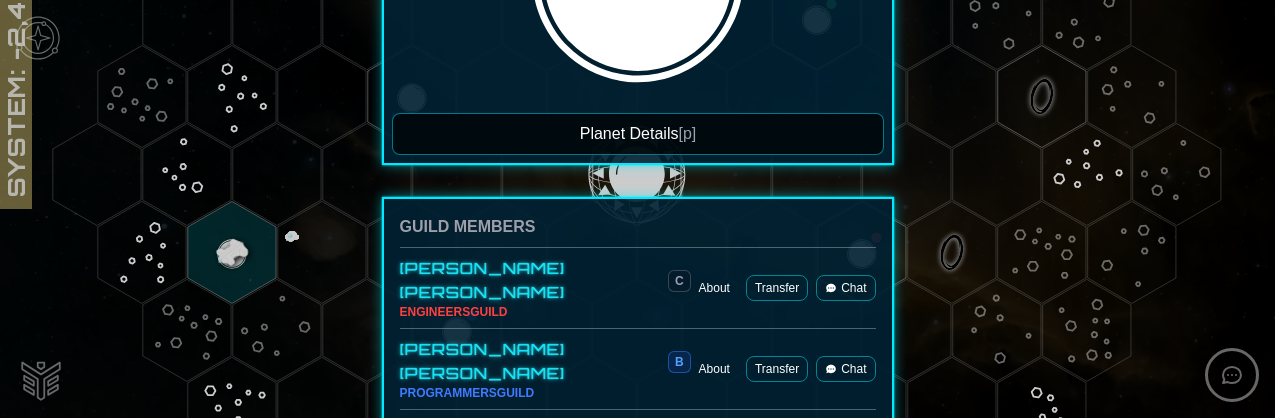 click on "Planet Details  [p]" at bounding box center (638, 134) 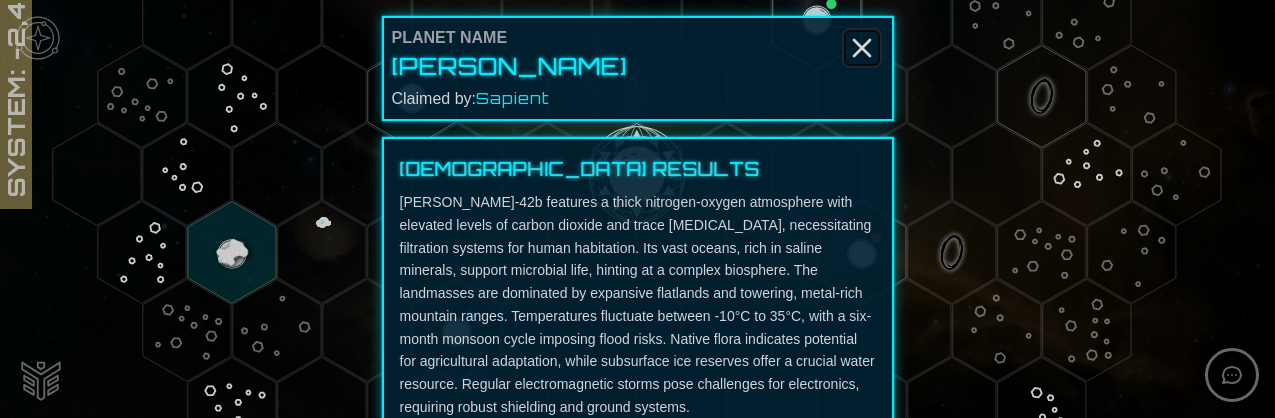 click 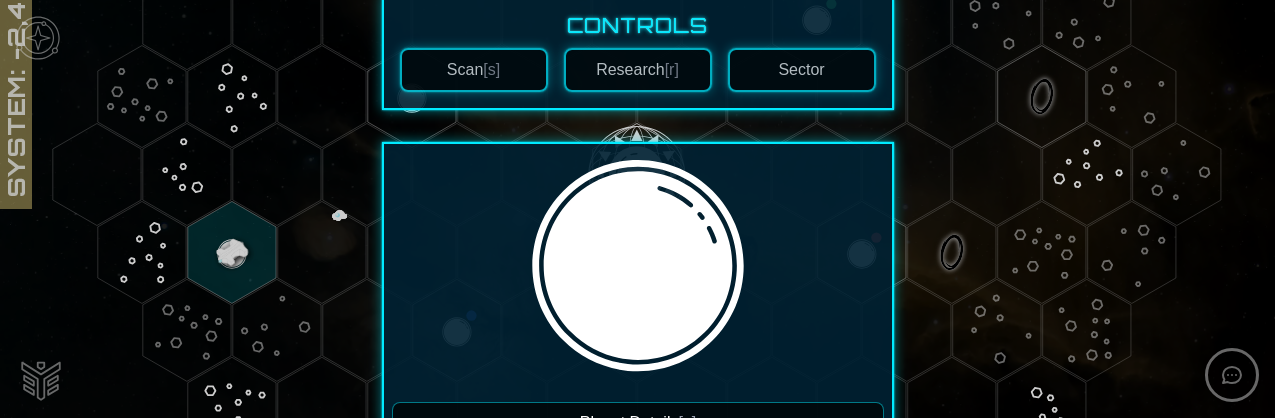 scroll, scrollTop: 0, scrollLeft: 0, axis: both 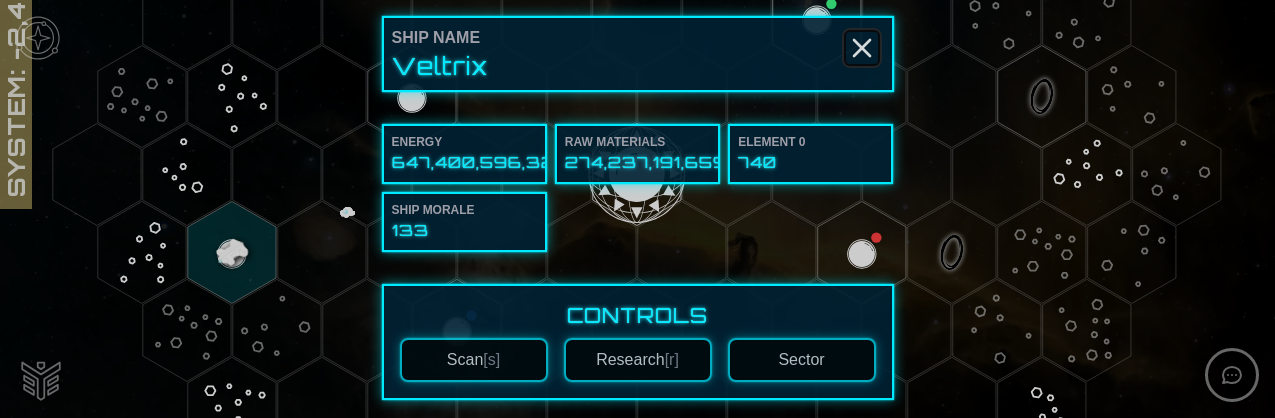 click 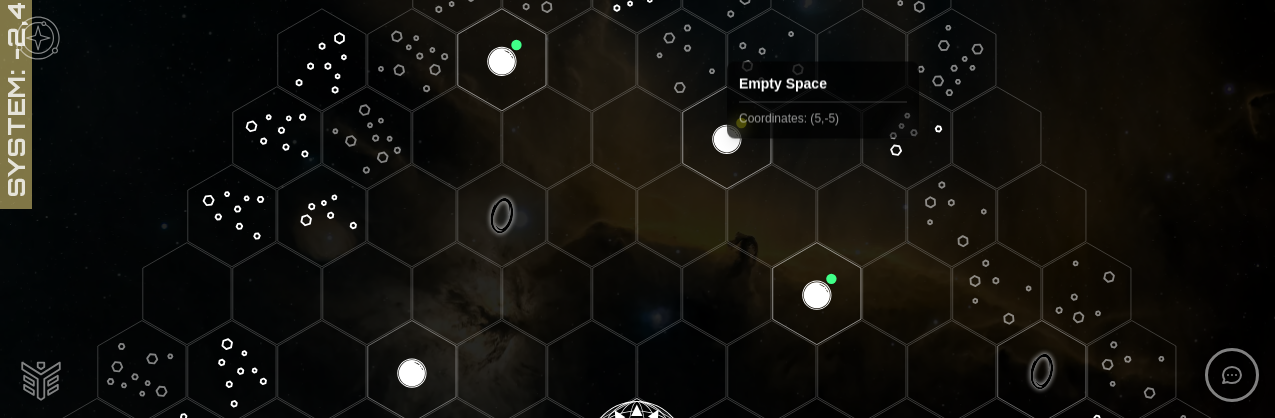 scroll, scrollTop: 18, scrollLeft: 0, axis: vertical 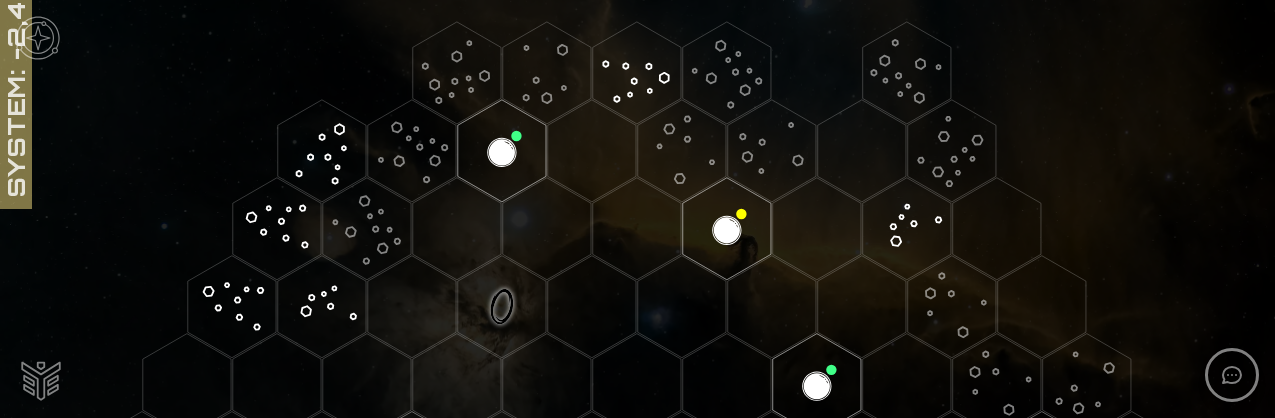 click 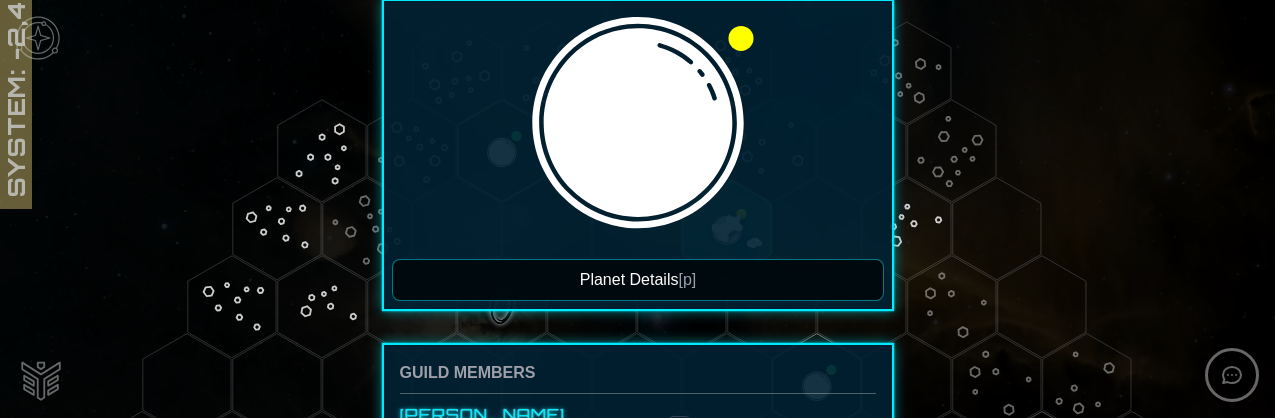 scroll, scrollTop: 484, scrollLeft: 0, axis: vertical 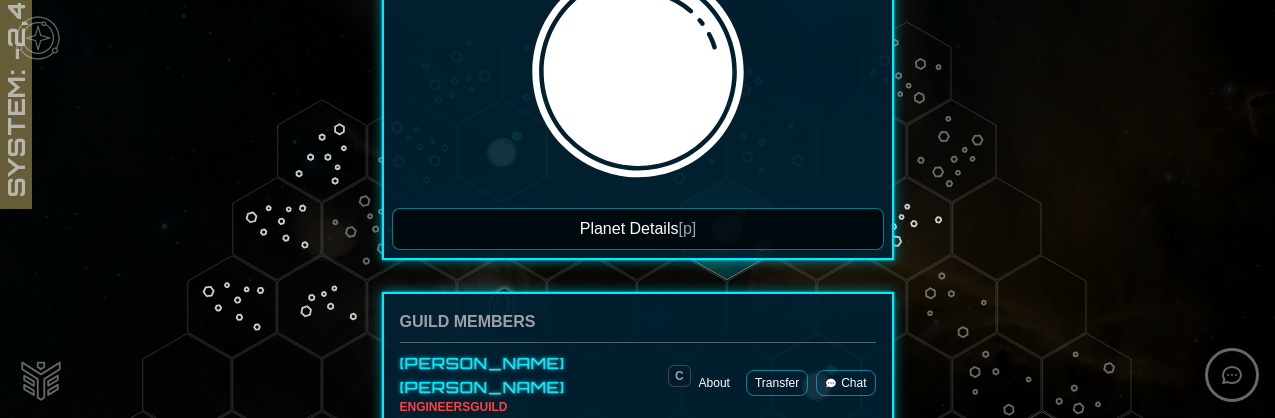 click on "Planet Details  [p]" at bounding box center (638, 229) 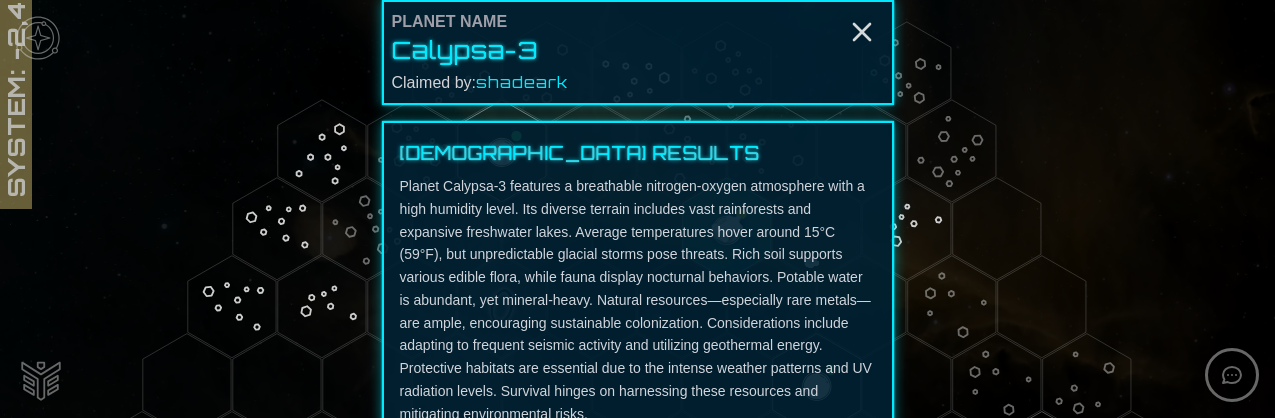 scroll, scrollTop: 0, scrollLeft: 0, axis: both 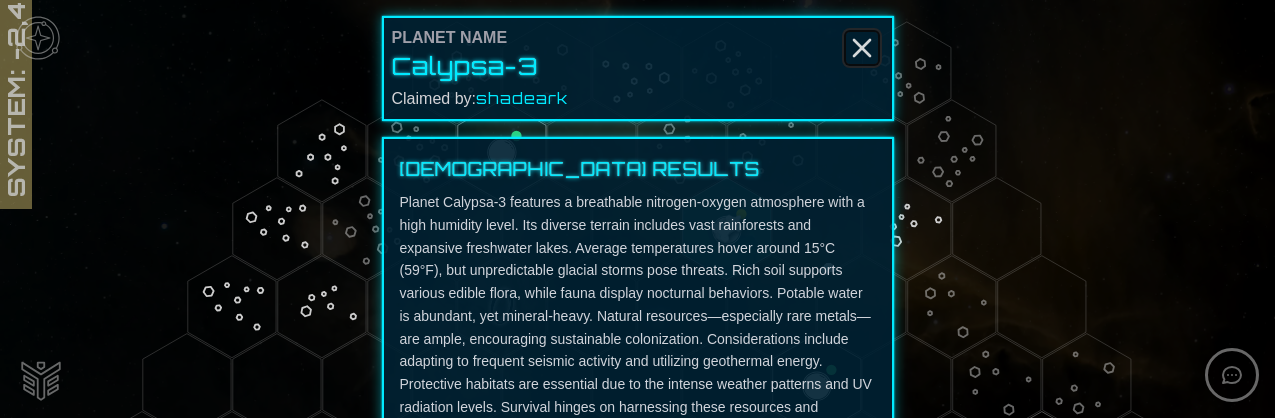 click 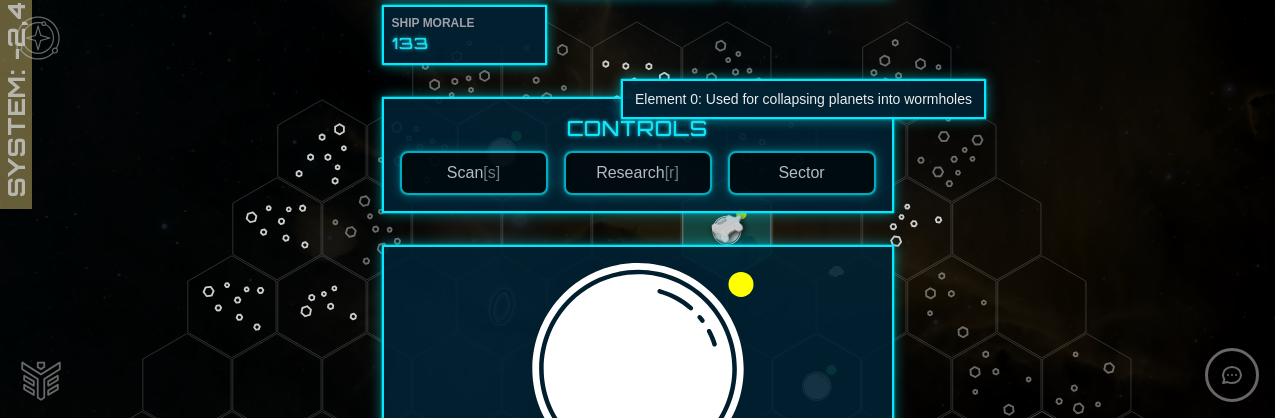 scroll, scrollTop: 0, scrollLeft: 0, axis: both 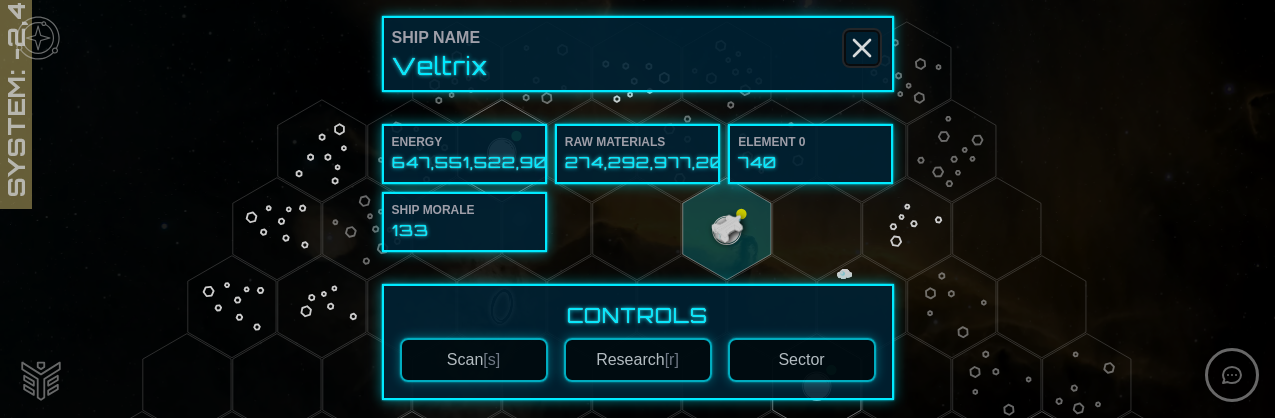 click 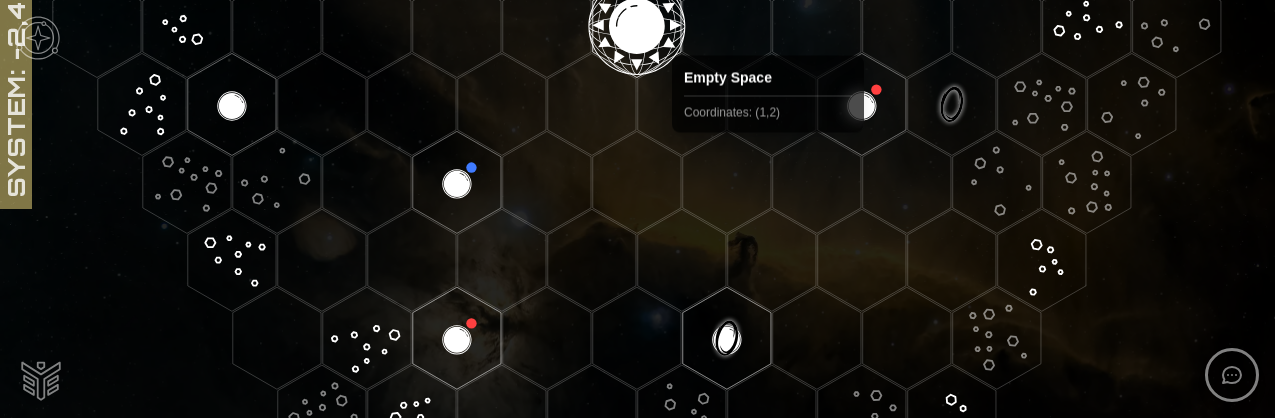 scroll, scrollTop: 686, scrollLeft: 0, axis: vertical 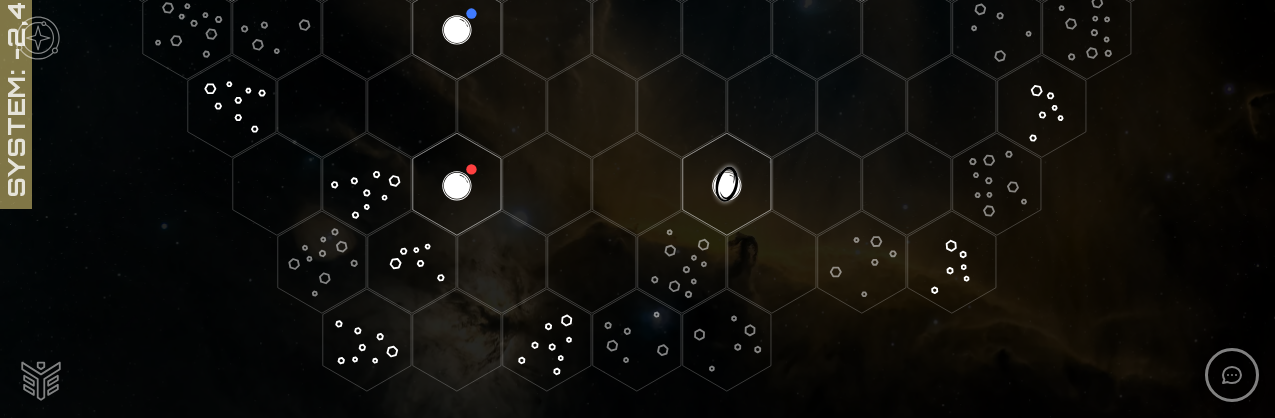 click 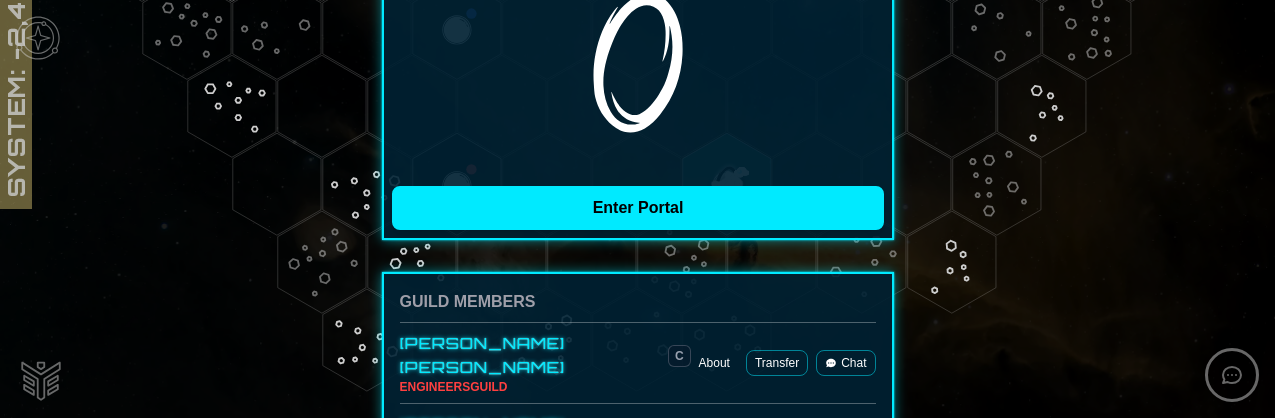 scroll, scrollTop: 422, scrollLeft: 0, axis: vertical 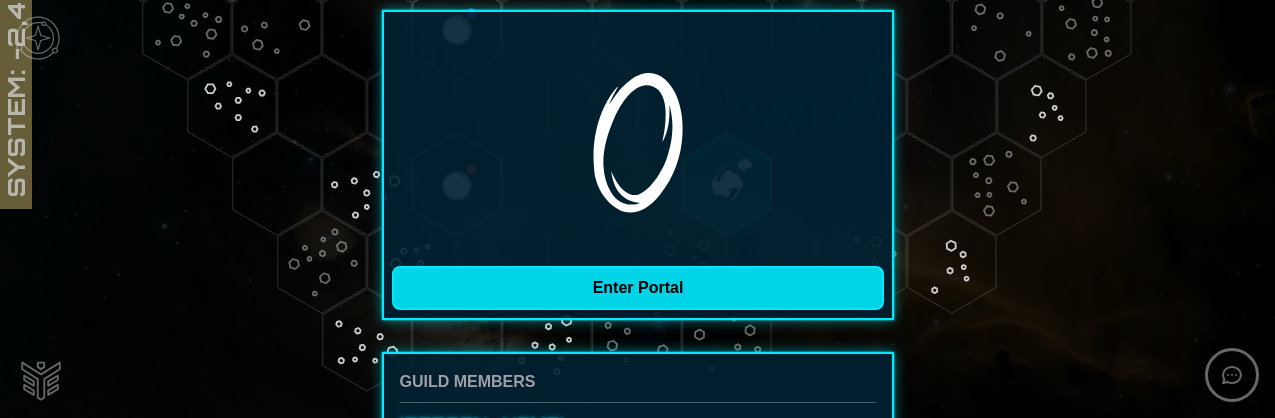 click on "Enter Portal" at bounding box center [638, 288] 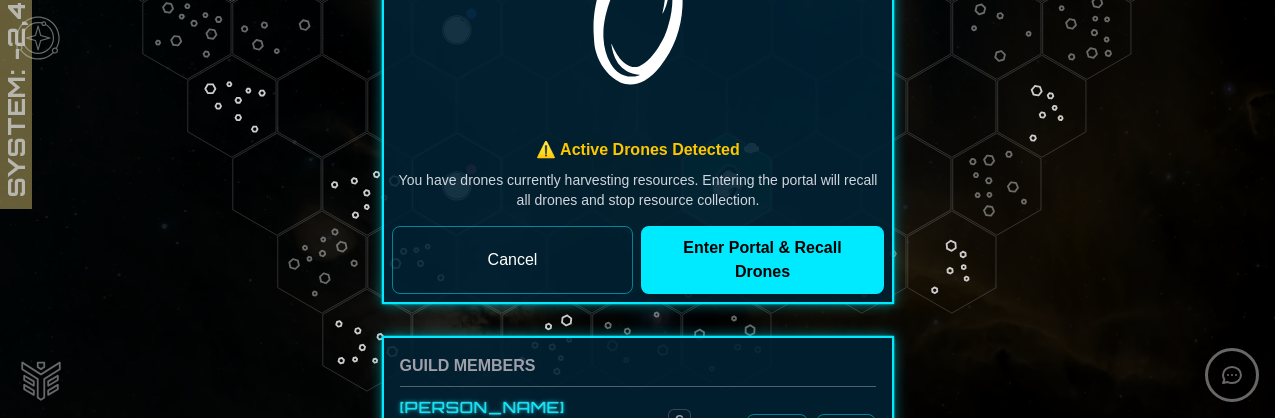 scroll, scrollTop: 554, scrollLeft: 0, axis: vertical 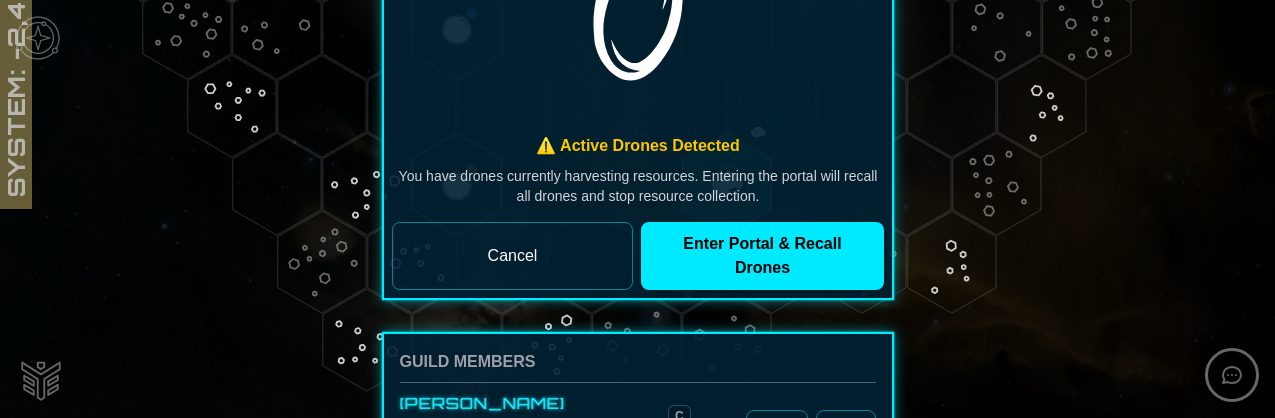 click on "Cancel" at bounding box center (512, 256) 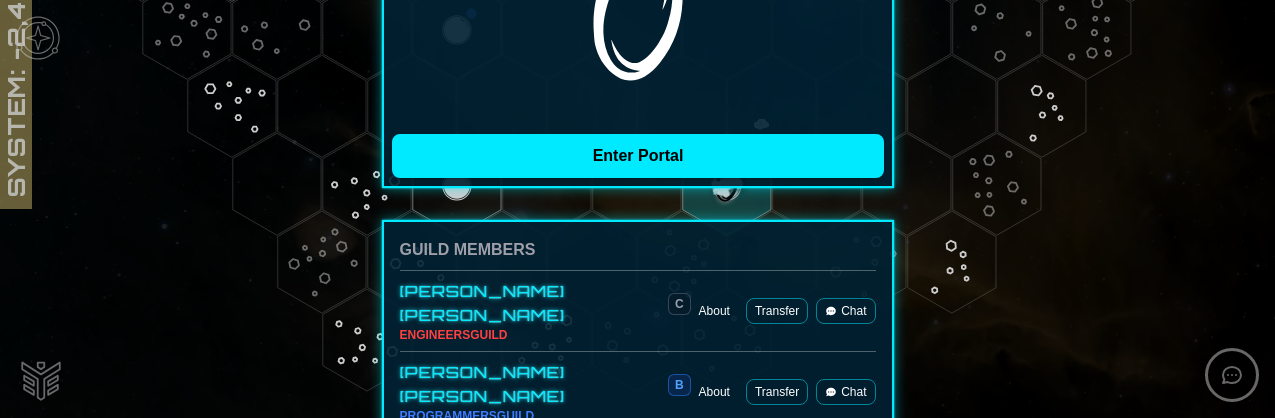 click at bounding box center [637, 209] 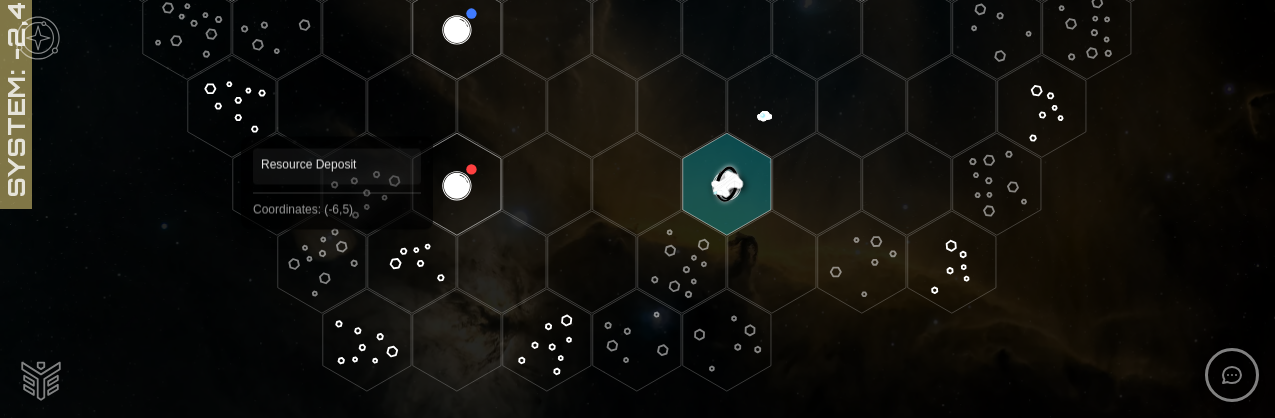 click 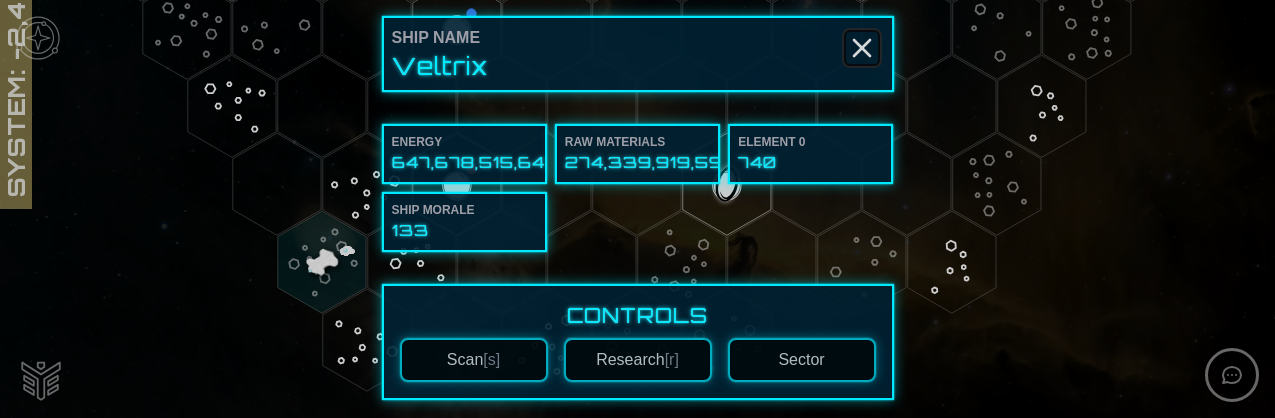 click 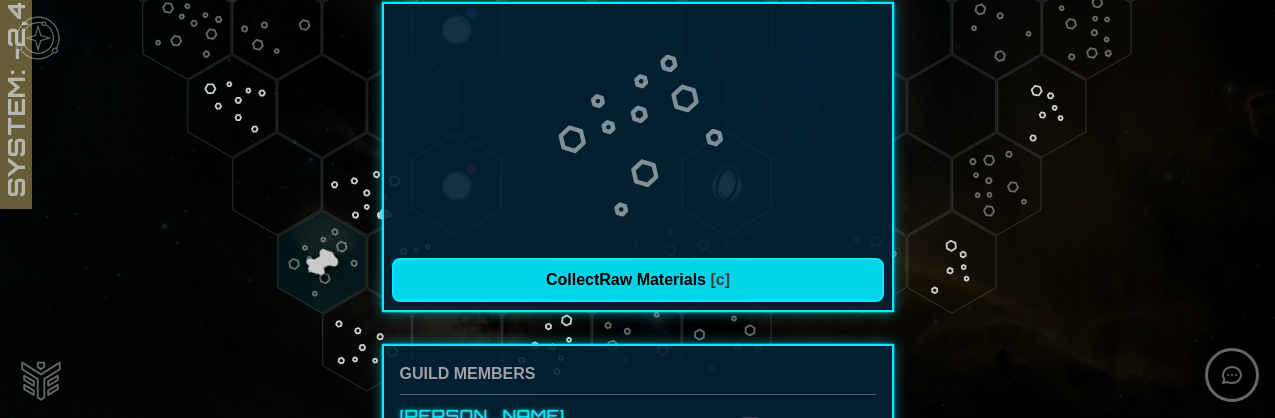 scroll, scrollTop: 431, scrollLeft: 0, axis: vertical 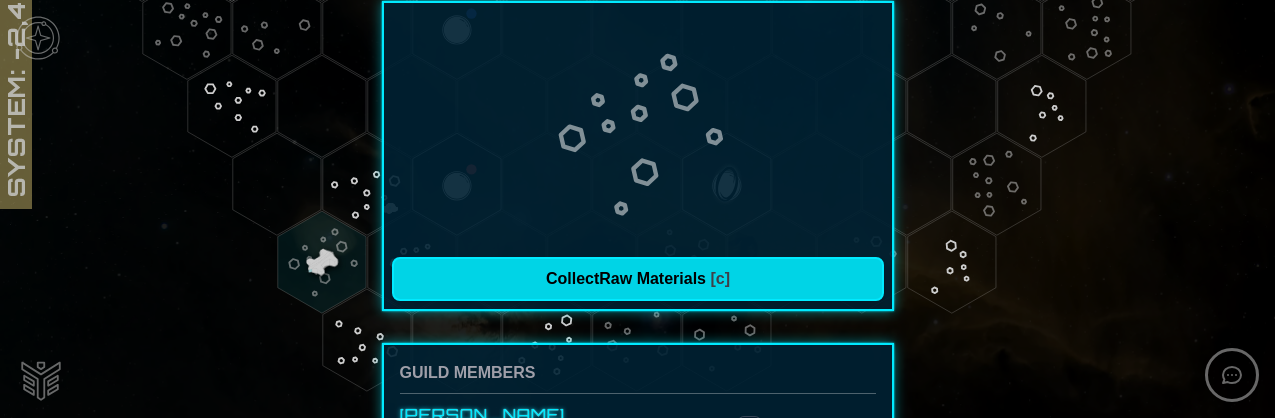 click on "Collect  Raw Materials   [c]" at bounding box center [638, 279] 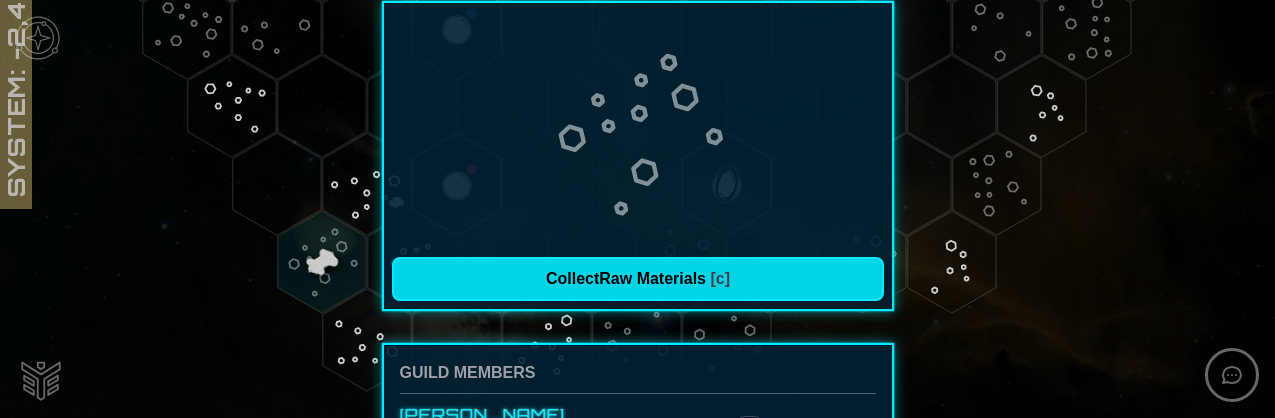 click on "Collect  Raw Materials   [c]" at bounding box center (638, 279) 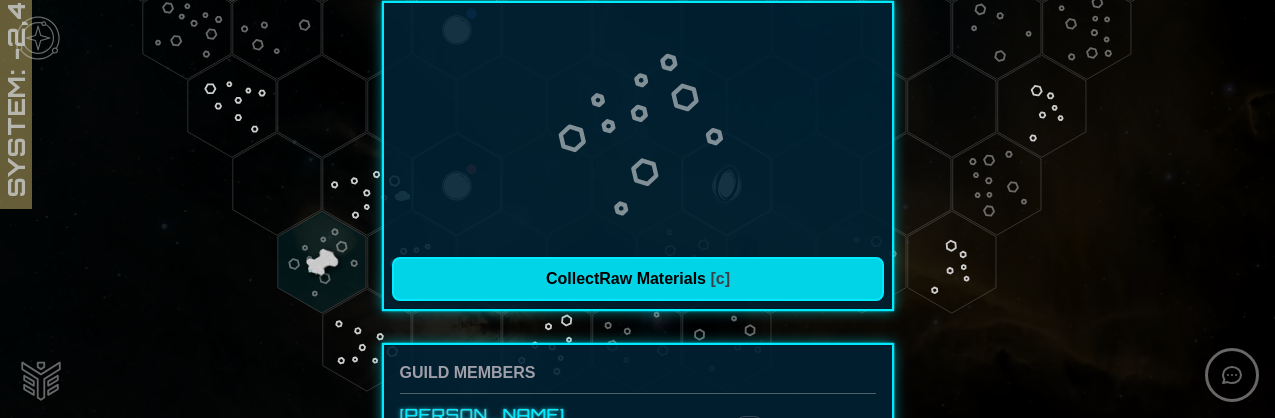 click on "Collect  Raw Materials   [c]" at bounding box center (638, 279) 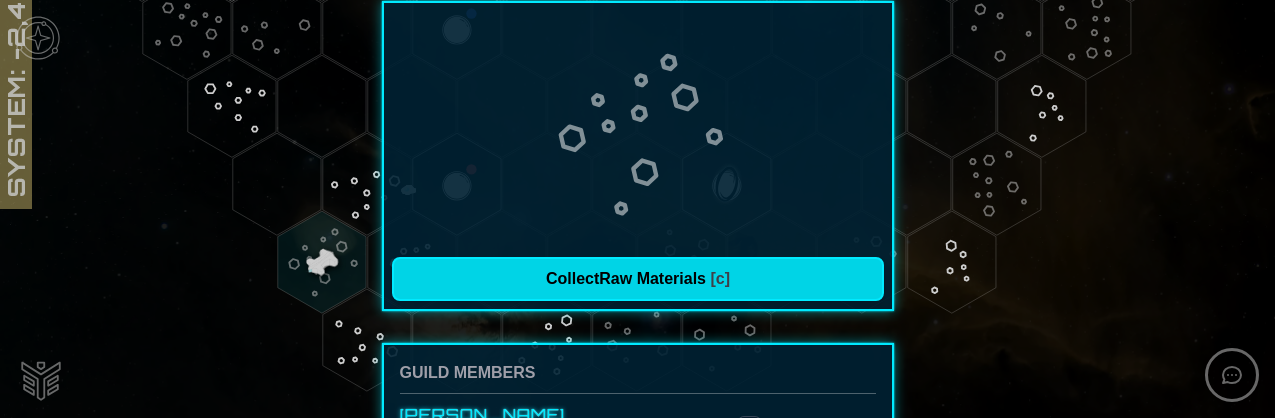 click on "Collect  Raw Materials   [c]" at bounding box center (638, 279) 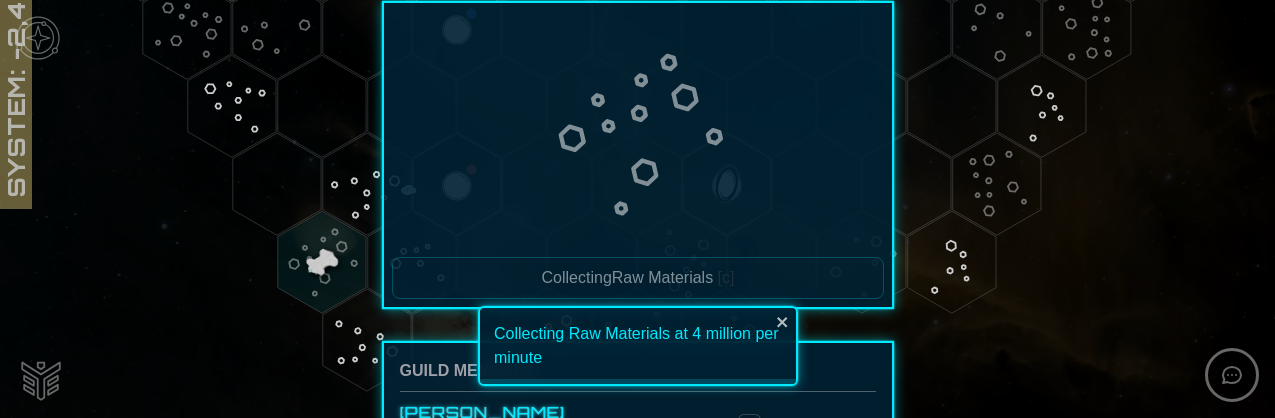 click on "Home Leaderboard Account Join Our Discord! Music SYSTEM: -2,4 -1,0 Ship Name Veltrix Energy 647,767,052,470 Raw Materials 274,372,638,974 Element 0 740 Ship Morale 133 Controls Scan  [s] Research  [r] Sector Collecting  Raw Materials   [c] Guild Members [PERSON_NAME] C Engineers  Guild About Chat [PERSON_NAME] B Programmers  Guild About Chat [PERSON_NAME] C Physicists  Guild About Chat [PERSON_NAME] C Engineers  Guild About Chat [PERSON_NAME] B Engineers  Guild About Chat [PERSON_NAME] B Engineers  Guild About Chat [PERSON_NAME] C Engineers  Guild About Chat [PERSON_NAME] B Engineers  Guild About Chat [PERSON_NAME] A Engineers  Guild About Chat [PERSON_NAME] A Programmers  Guild About Chat [PERSON_NAME] B Programmers  Guild About Chat [PERSON_NAME] C Programmers  Guild About Chat [PERSON_NAME] B Programmers  Guild About Chat [PERSON_NAME] B Programmers  Guild About Chat [PERSON_NAME] A Programmers  Guild About Chat [PERSON_NAME] C Programmers  Guild About Chat [PERSON_NAME]" at bounding box center [637, 209] 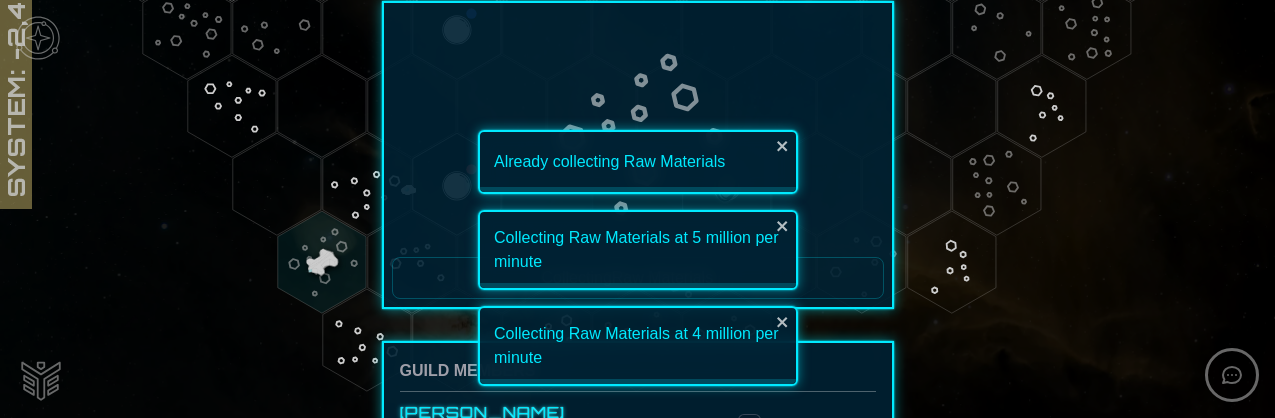 click on "Home Leaderboard Account Join Our Discord! Music SYSTEM: -2,4 -1,0 Ship Name Veltrix Energy 647,769,299,773 Raw Materials 274,373,471,374 Element 0 740 Ship Morale 133 Controls Scan  [s] Research  [r] Sector Collecting  Raw Materials   [c] Guild Members [PERSON_NAME] C Engineers  Guild About Chat [PERSON_NAME] B Programmers  Guild About Chat [PERSON_NAME] C Physicists  Guild About Chat [PERSON_NAME] C Engineers  Guild About Chat [PERSON_NAME] B Engineers  Guild About Chat [PERSON_NAME] B Engineers  Guild About Chat [PERSON_NAME] C Engineers  Guild About Chat [PERSON_NAME] B Engineers  Guild About Chat [PERSON_NAME] A Engineers  Guild About Chat [PERSON_NAME] A Programmers  Guild About Chat [PERSON_NAME] B Programmers  Guild About Chat [PERSON_NAME] C Programmers  Guild About Chat [PERSON_NAME] B Programmers  Guild About Chat [PERSON_NAME] B Programmers  Guild About Chat [PERSON_NAME] A Programmers  Guild About Chat [PERSON_NAME] C Programmers  Guild About Chat [PERSON_NAME]" at bounding box center (637, 209) 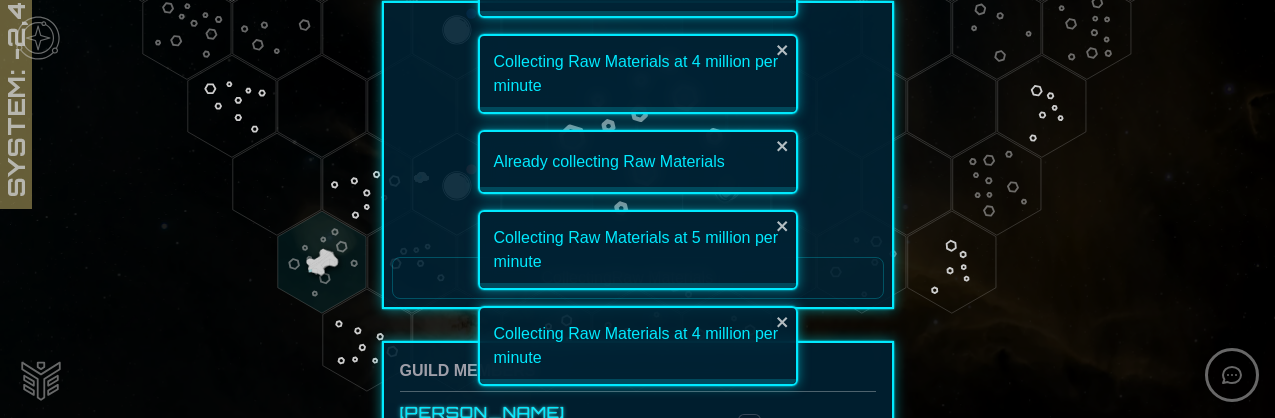 scroll, scrollTop: 0, scrollLeft: 0, axis: both 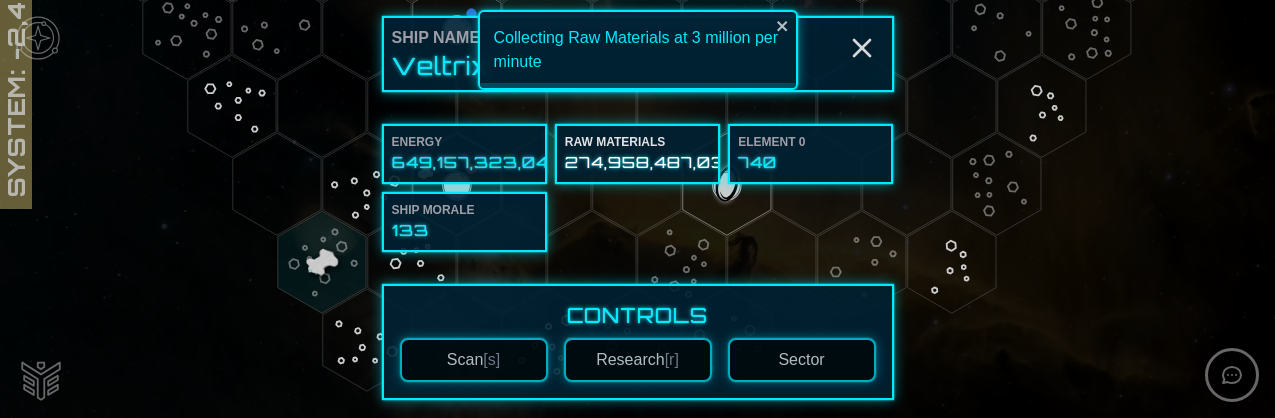 click at bounding box center [637, 209] 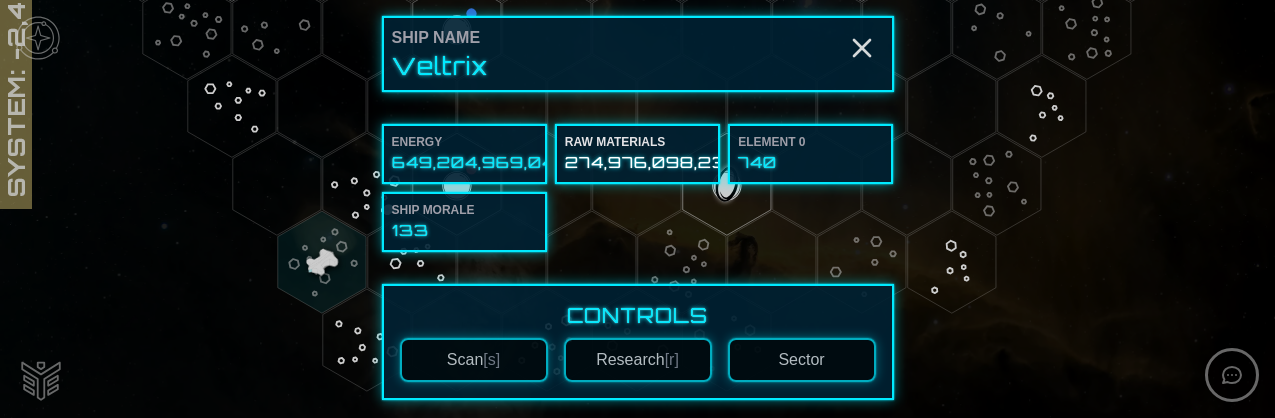 click on "Ship Name" at bounding box center (638, 38) 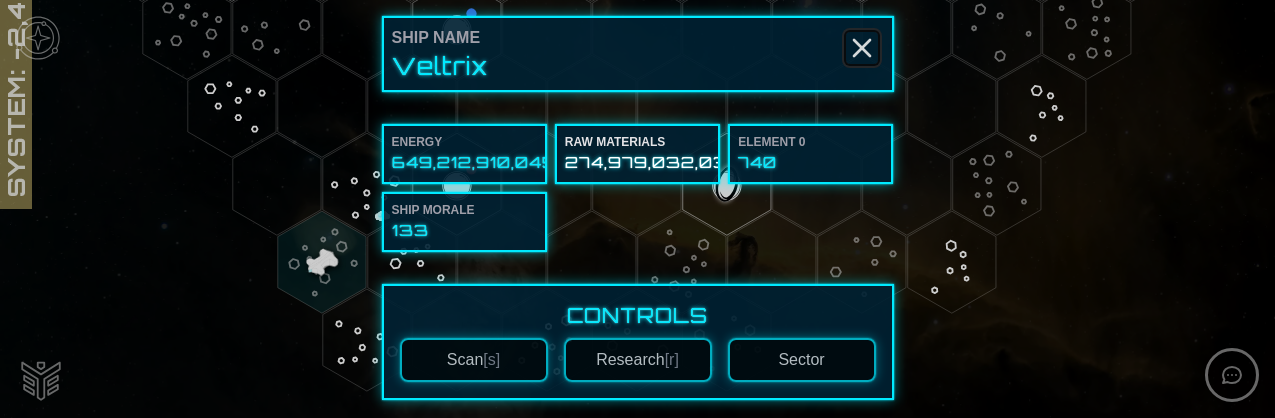 click 